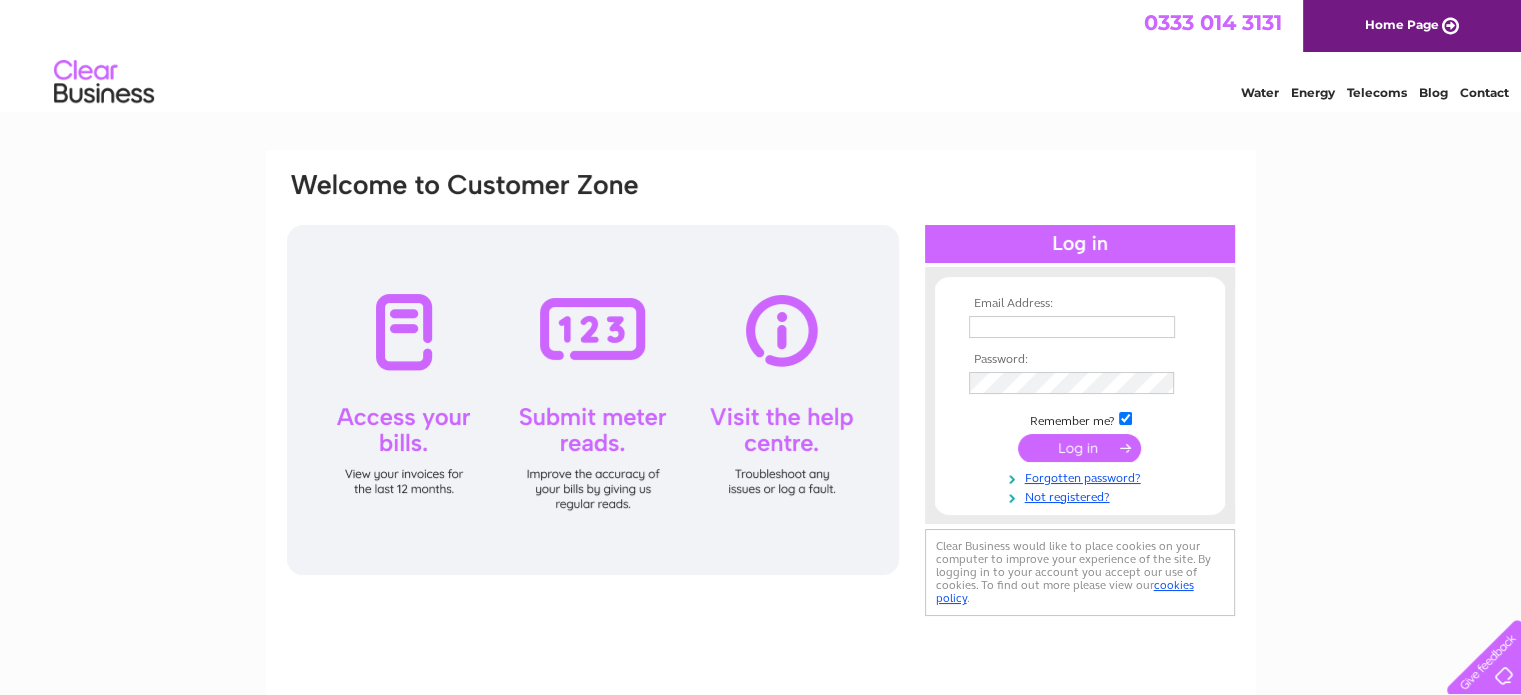 scroll, scrollTop: 0, scrollLeft: 0, axis: both 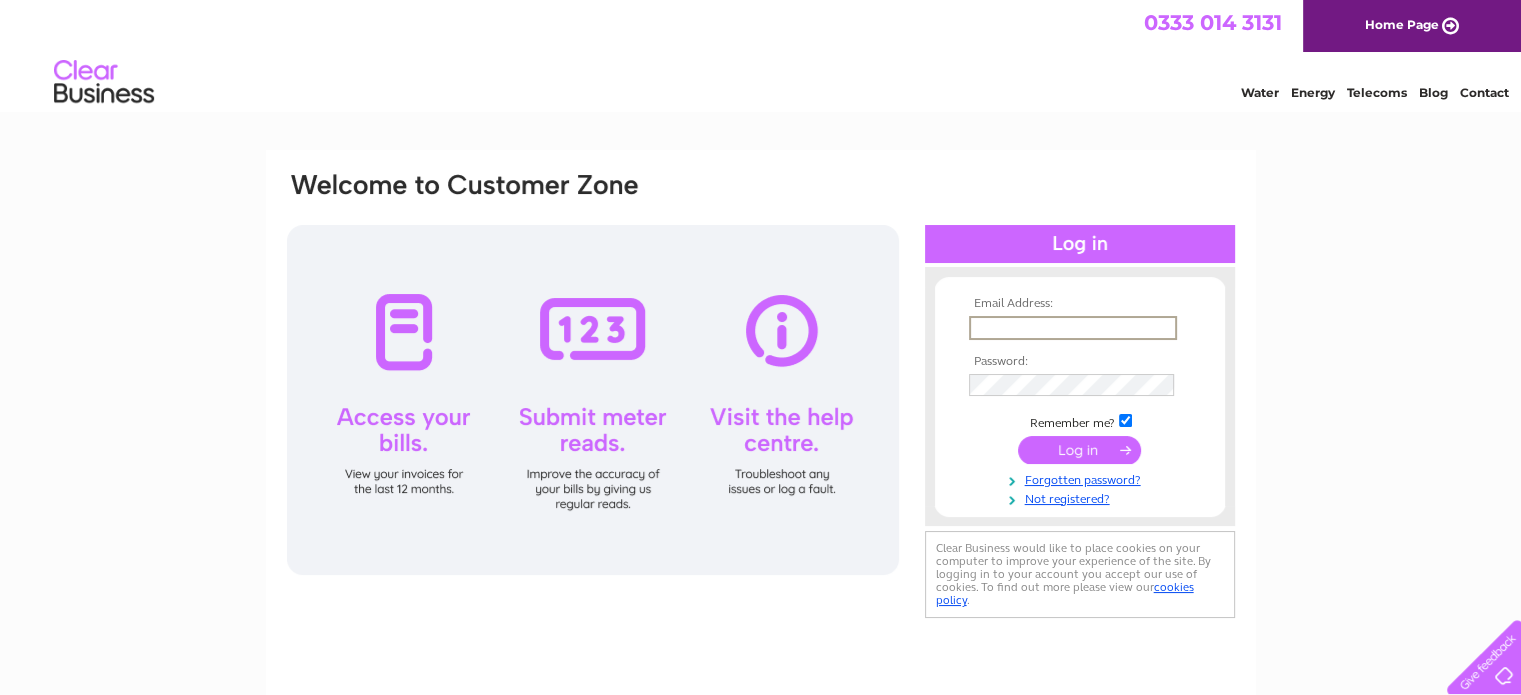 click at bounding box center [1073, 328] 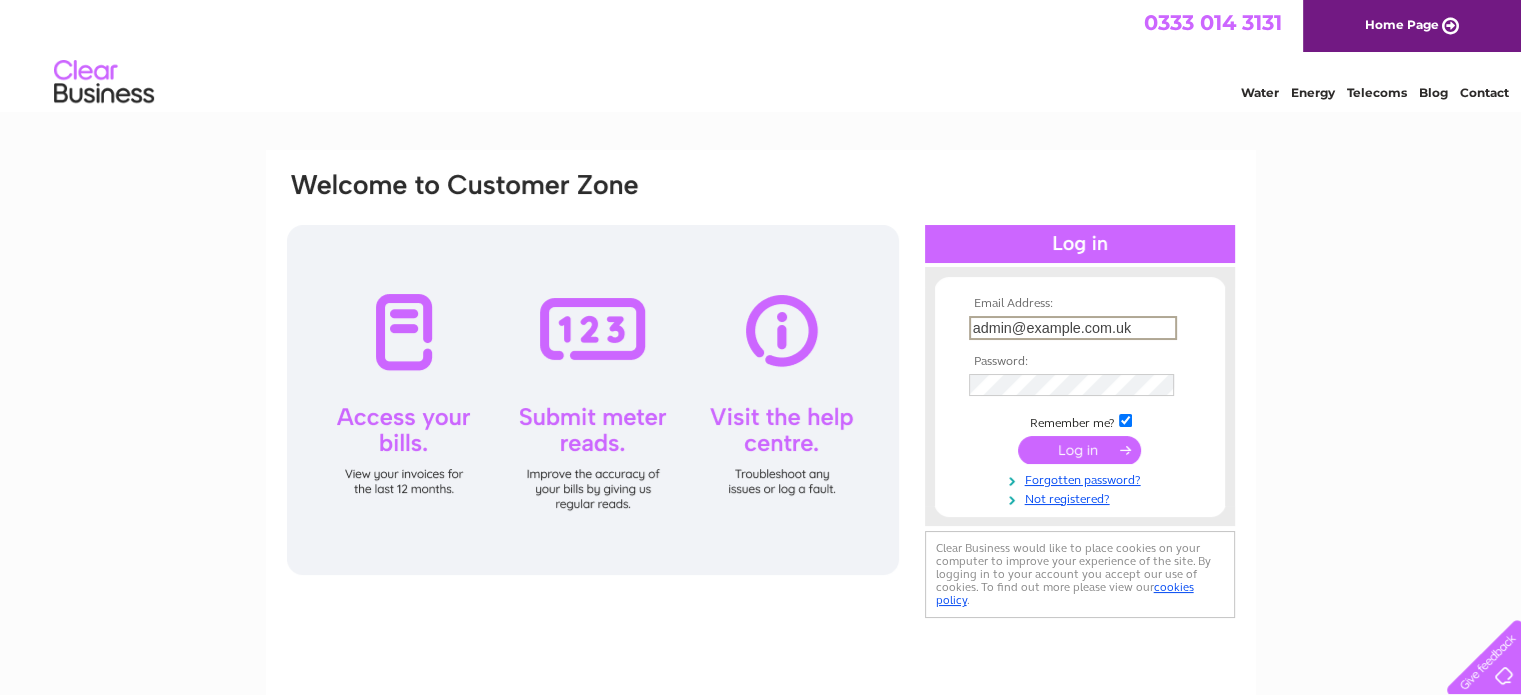type on "admin@sarti.co.uk" 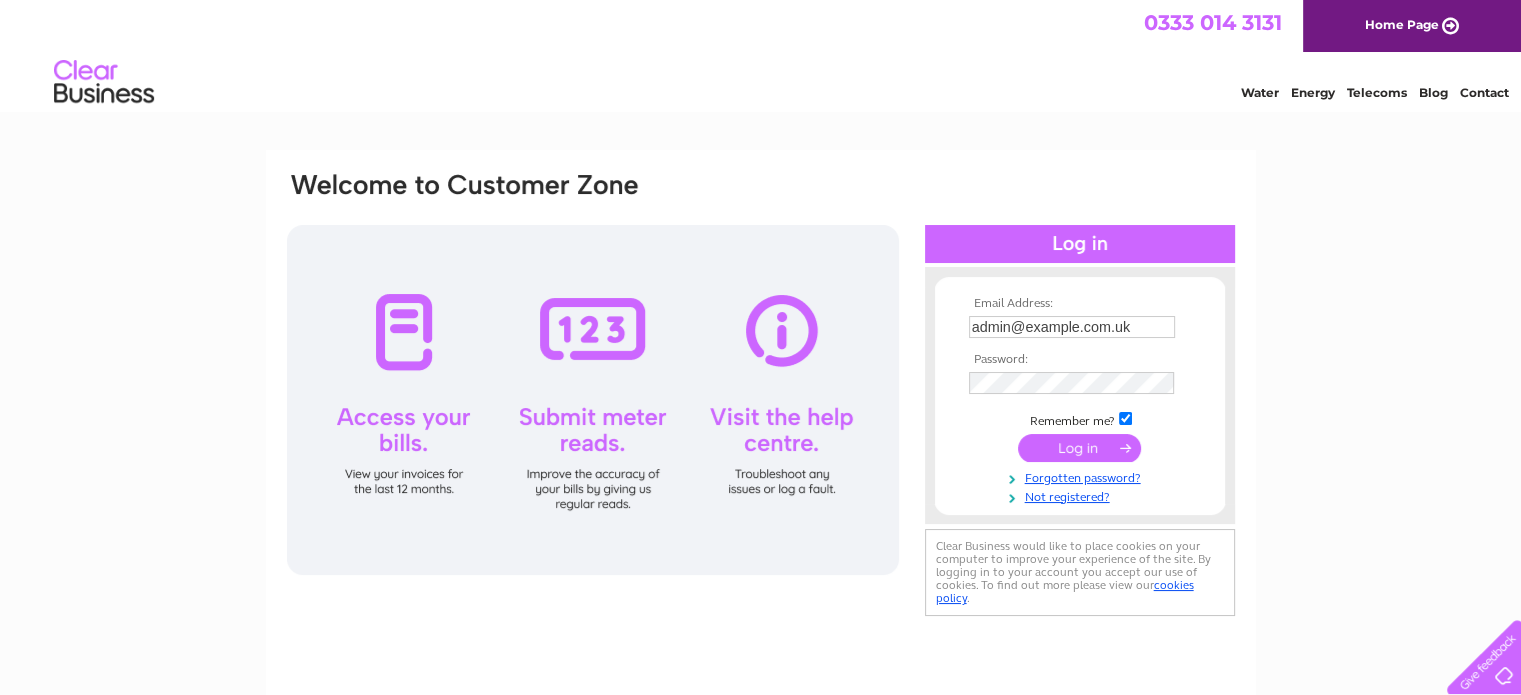 click at bounding box center (1079, 448) 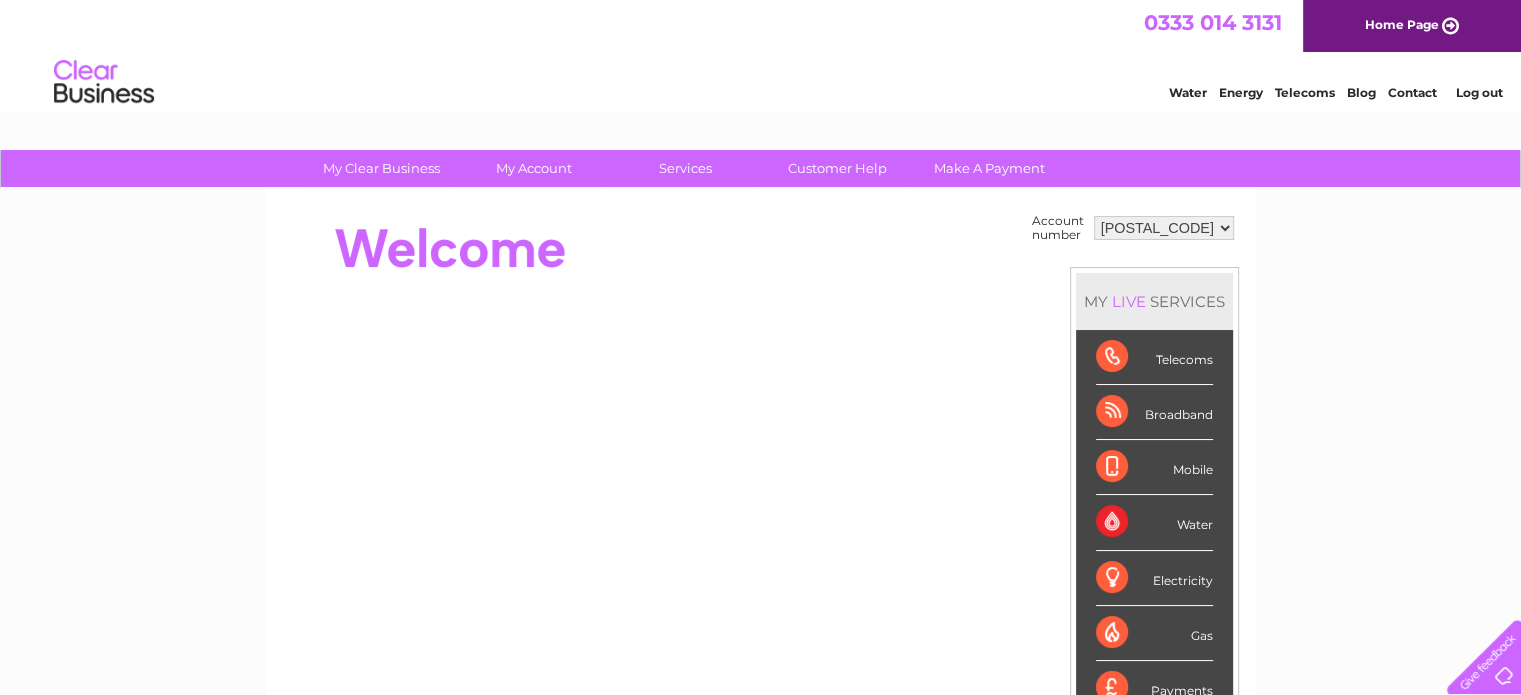 scroll, scrollTop: 0, scrollLeft: 0, axis: both 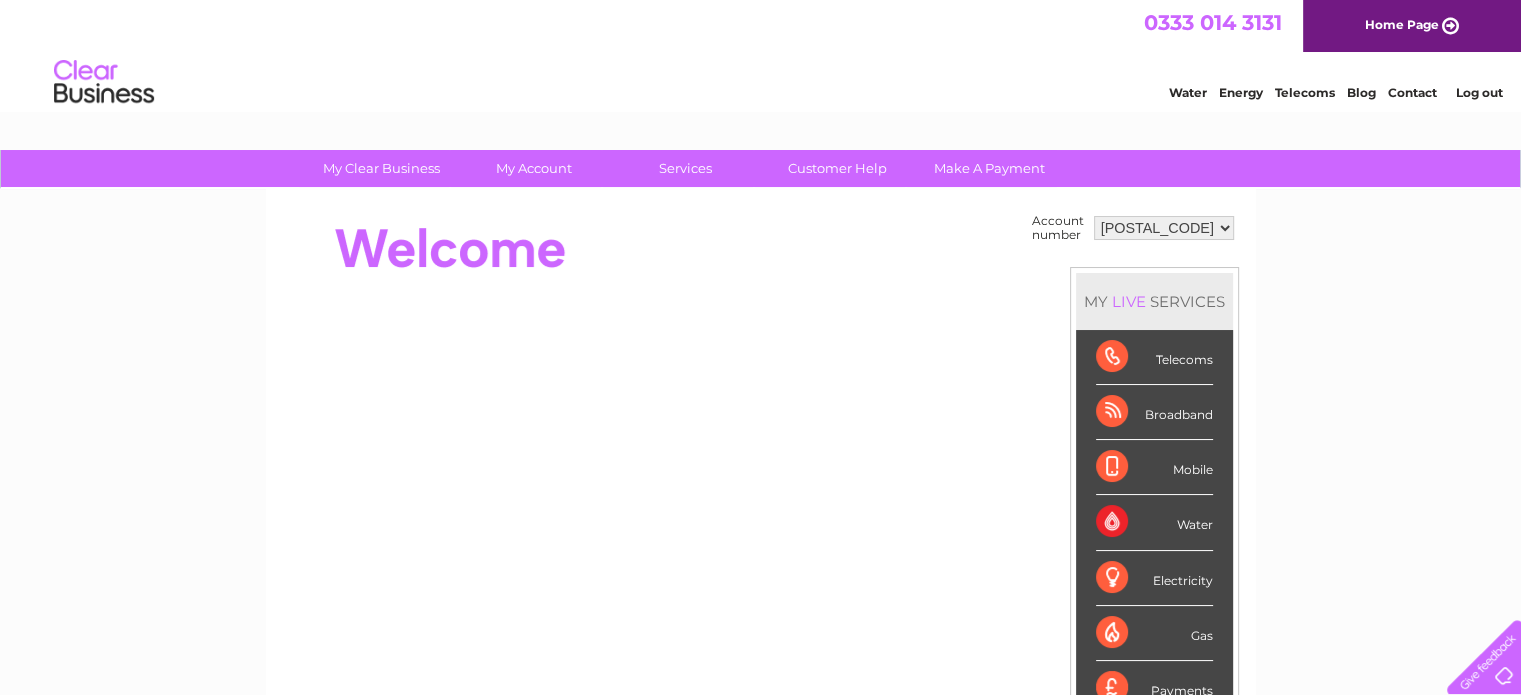 click on "Water" at bounding box center [1154, 522] 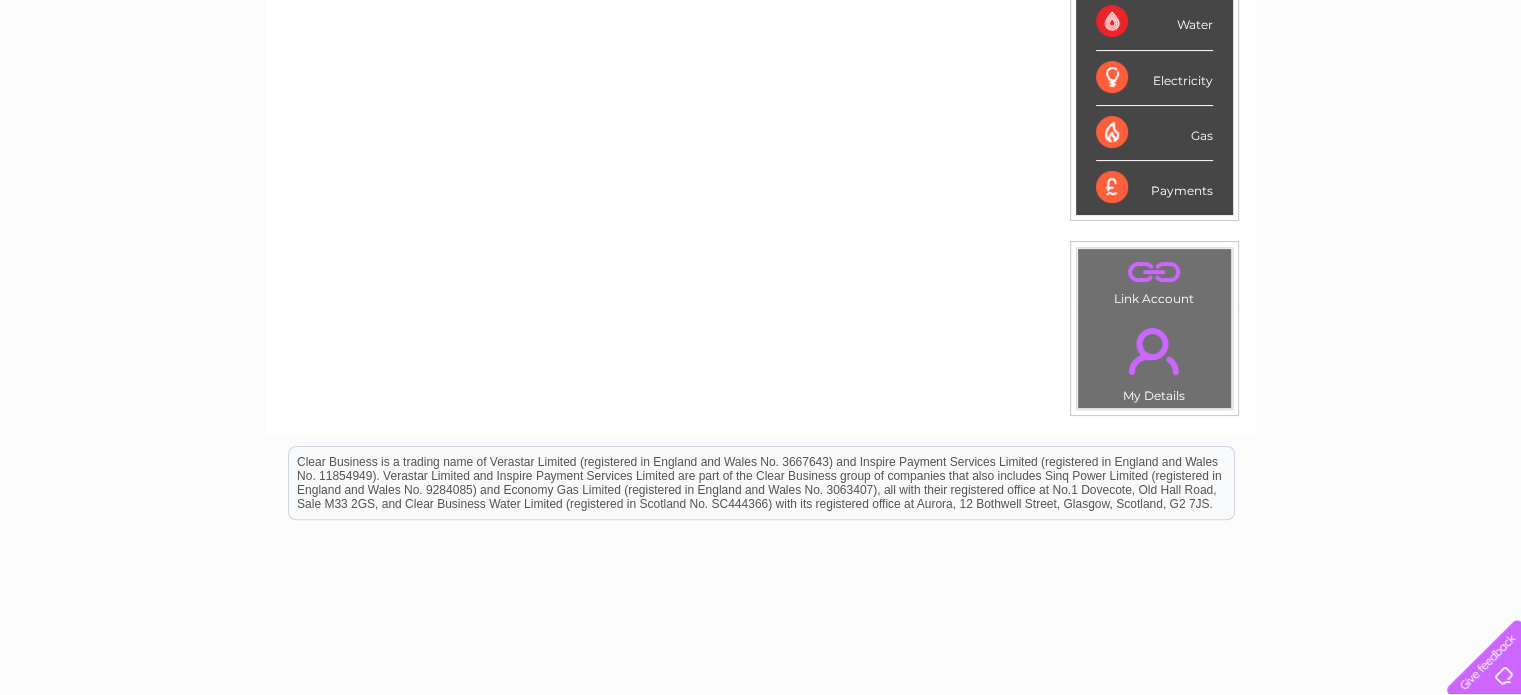 scroll, scrollTop: 200, scrollLeft: 0, axis: vertical 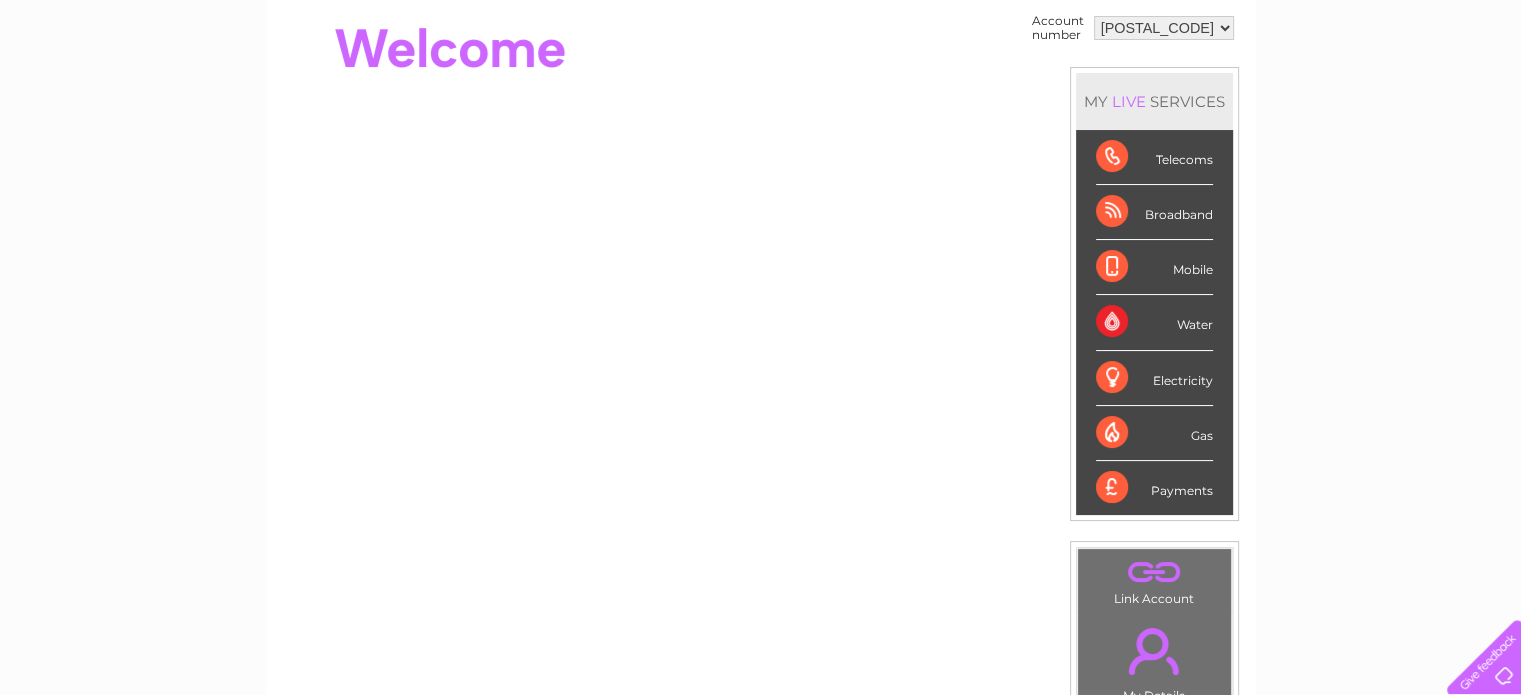 click on "Water" at bounding box center [1154, 322] 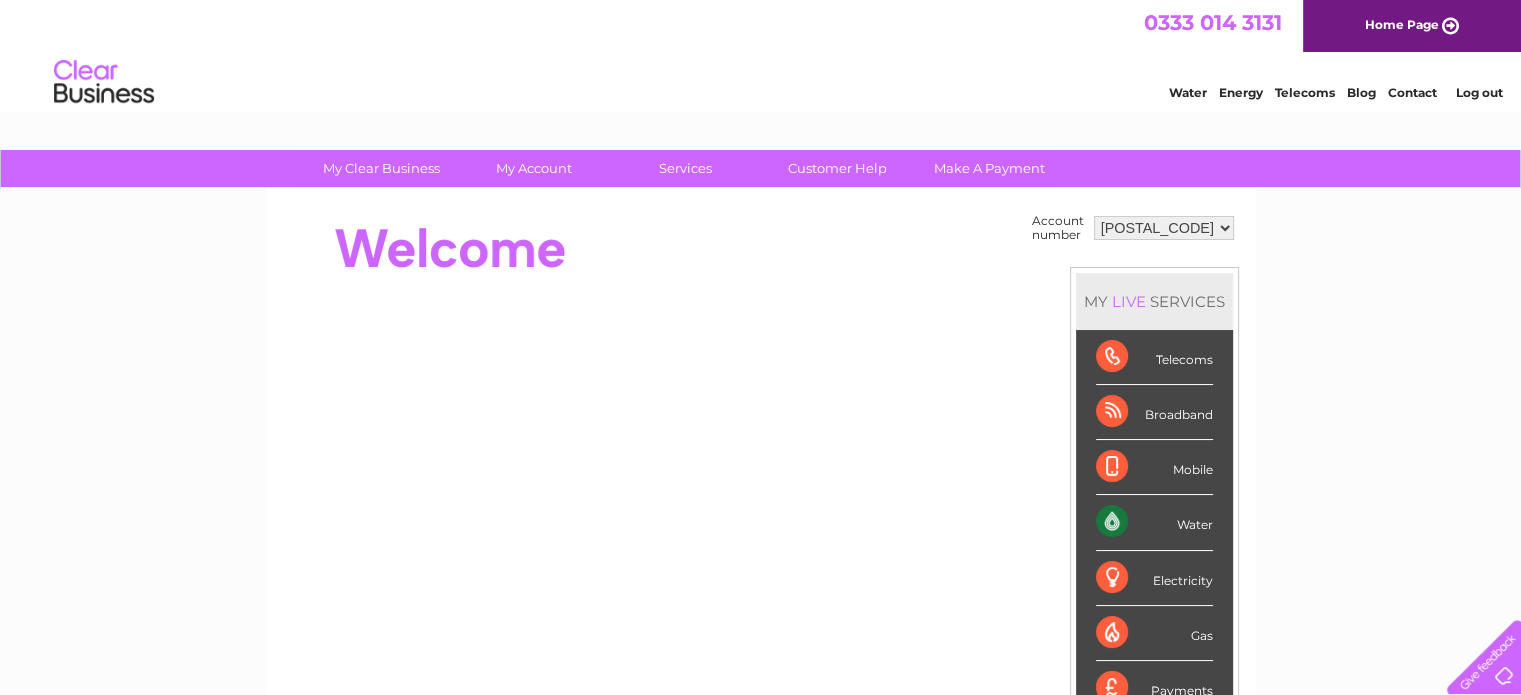 scroll, scrollTop: 0, scrollLeft: 0, axis: both 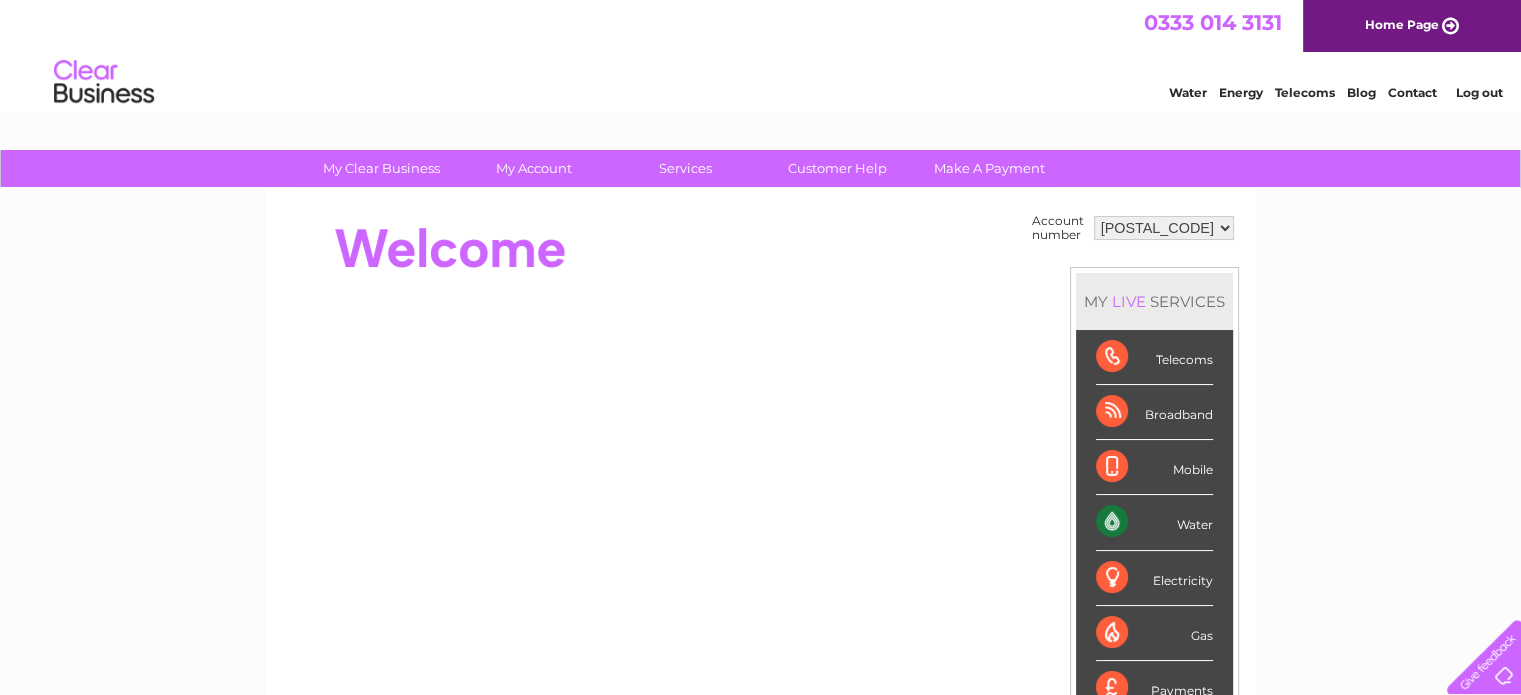 click on "Water" at bounding box center (1154, 522) 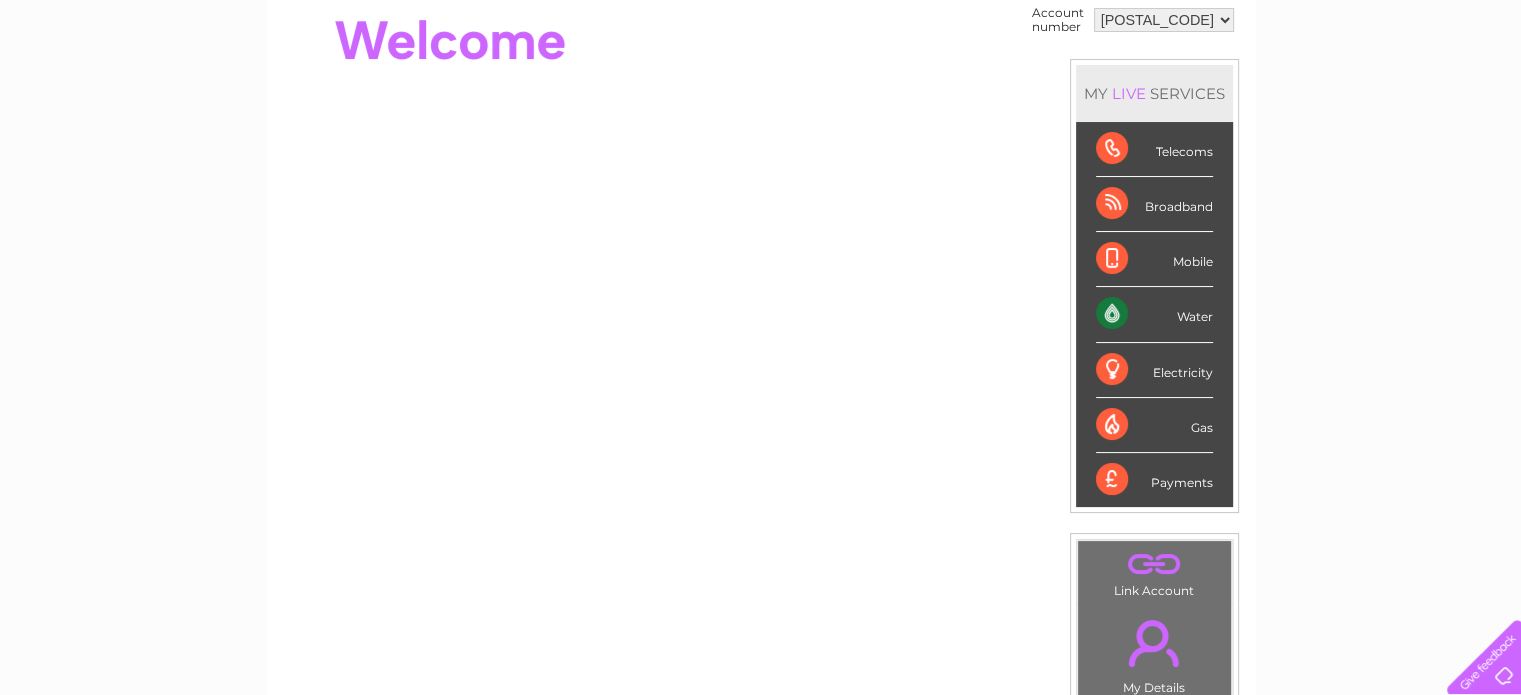 scroll, scrollTop: 300, scrollLeft: 0, axis: vertical 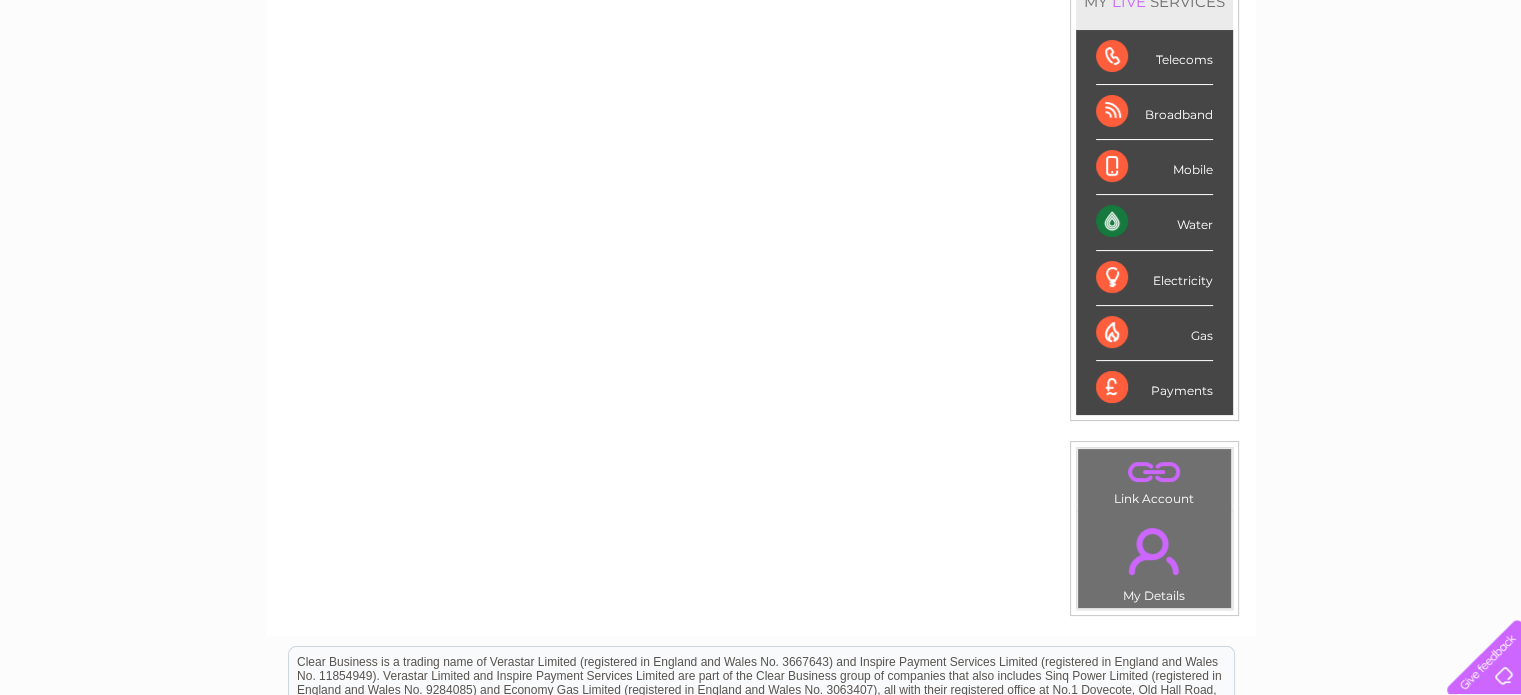 click on "." at bounding box center (1154, 551) 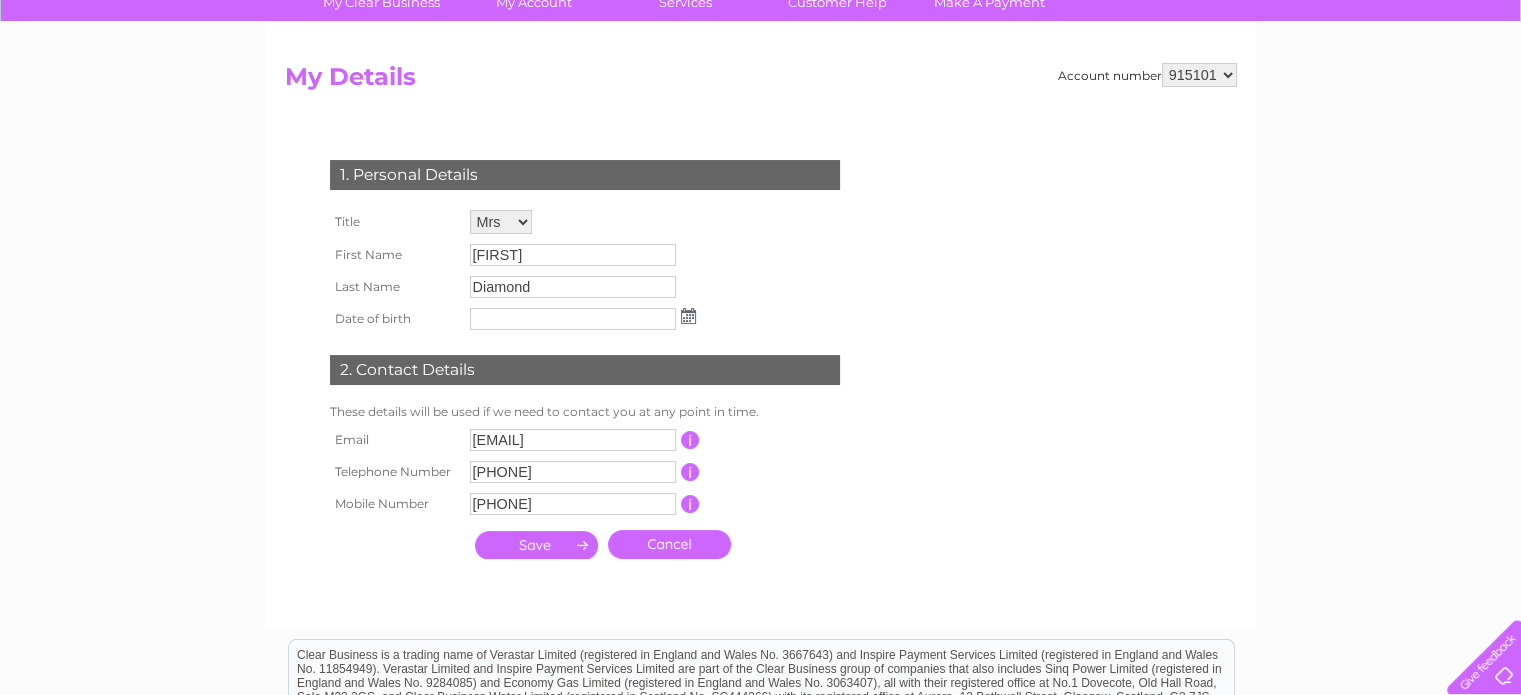 scroll, scrollTop: 0, scrollLeft: 0, axis: both 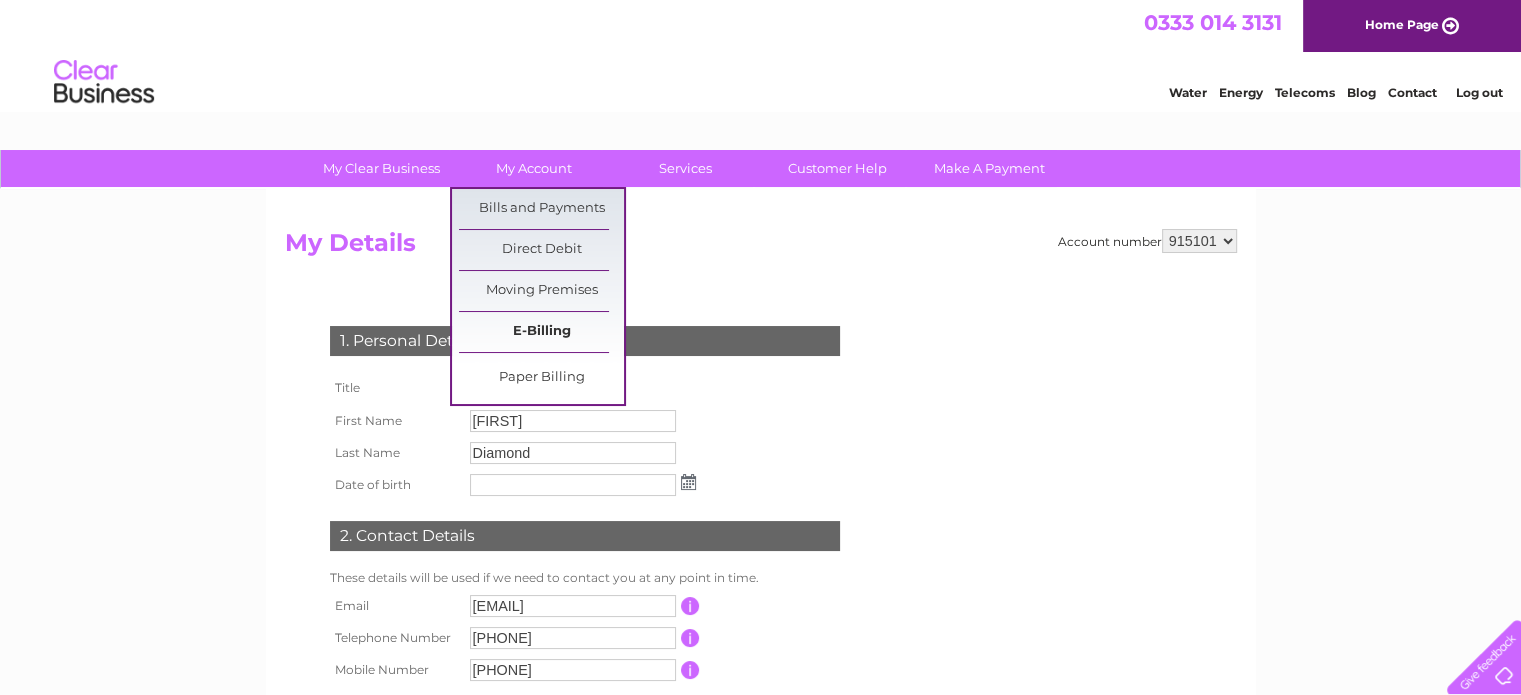 click on "E-Billing" at bounding box center [541, 332] 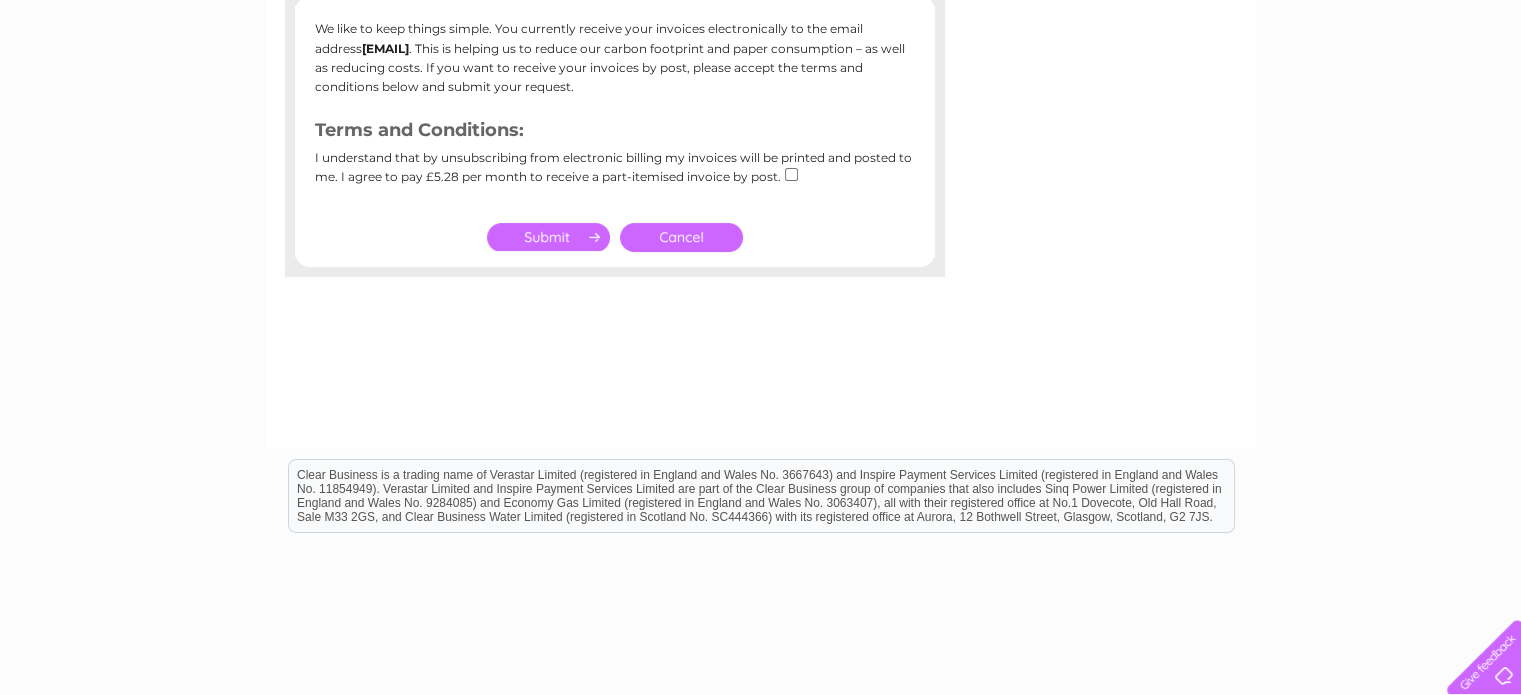 scroll, scrollTop: 0, scrollLeft: 0, axis: both 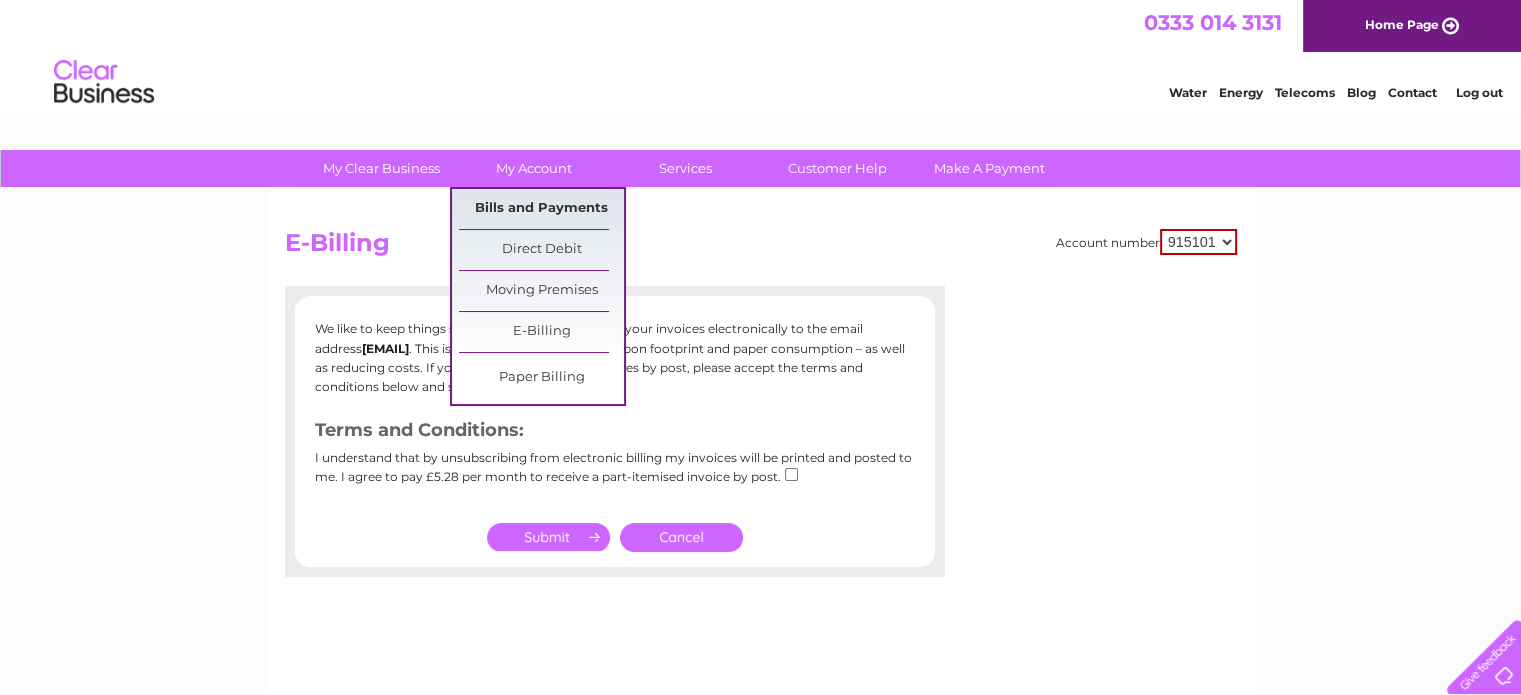 click on "Bills and Payments" at bounding box center [541, 209] 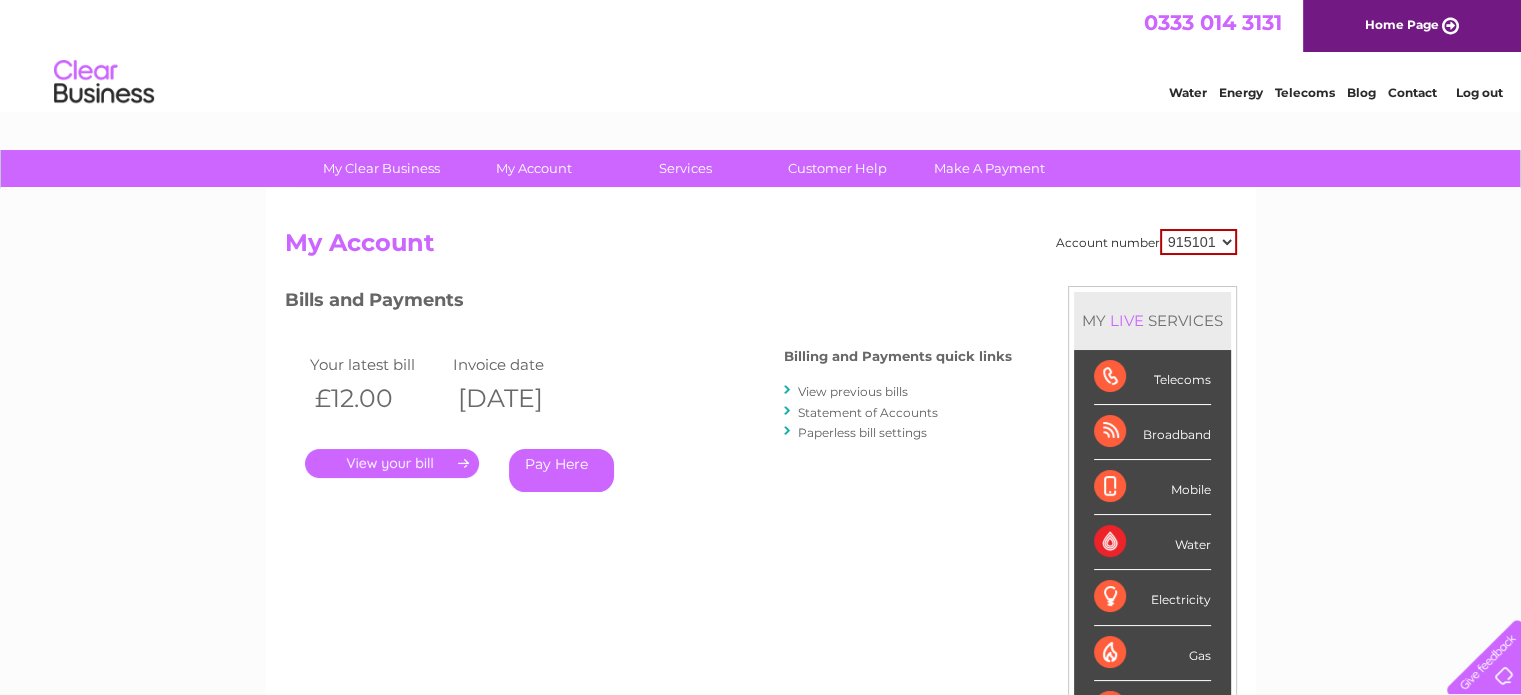 scroll, scrollTop: 0, scrollLeft: 0, axis: both 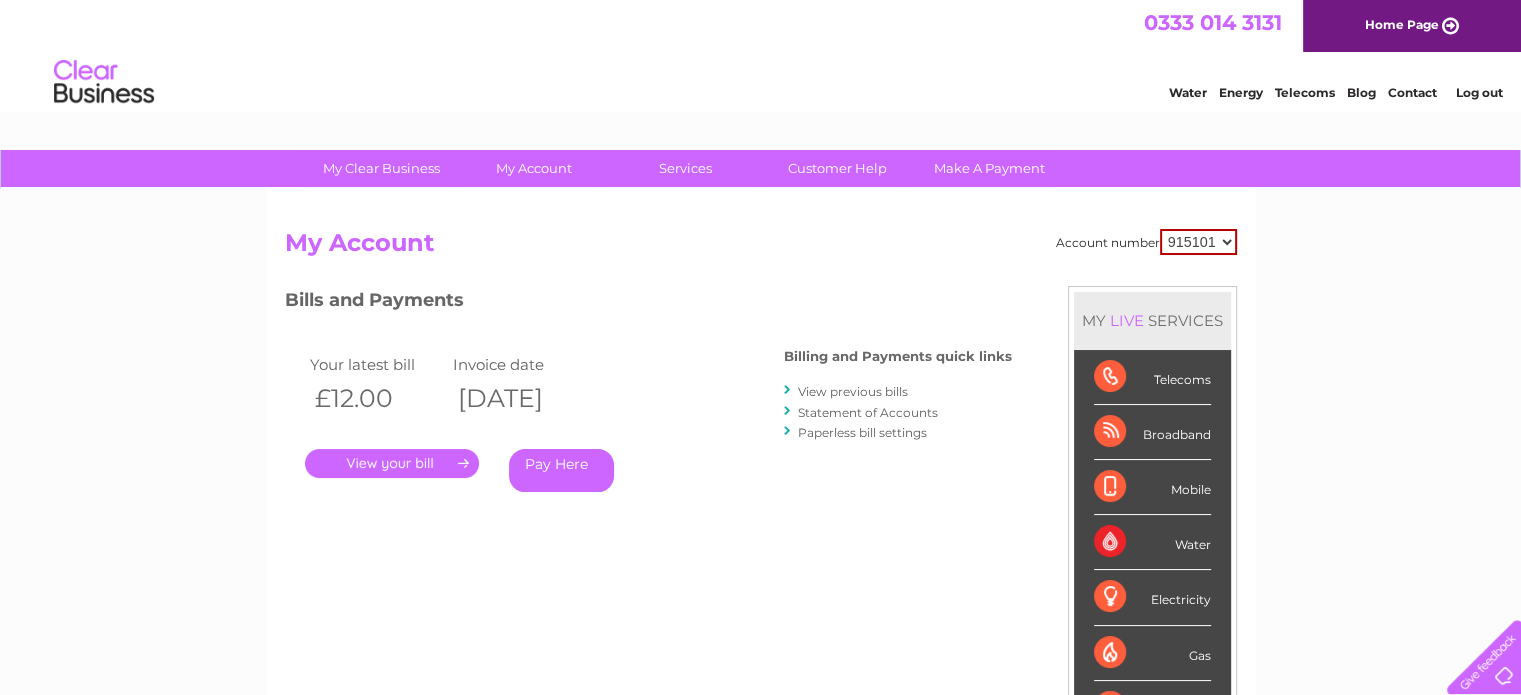 click on "915101
915103
915104" at bounding box center [1198, 242] 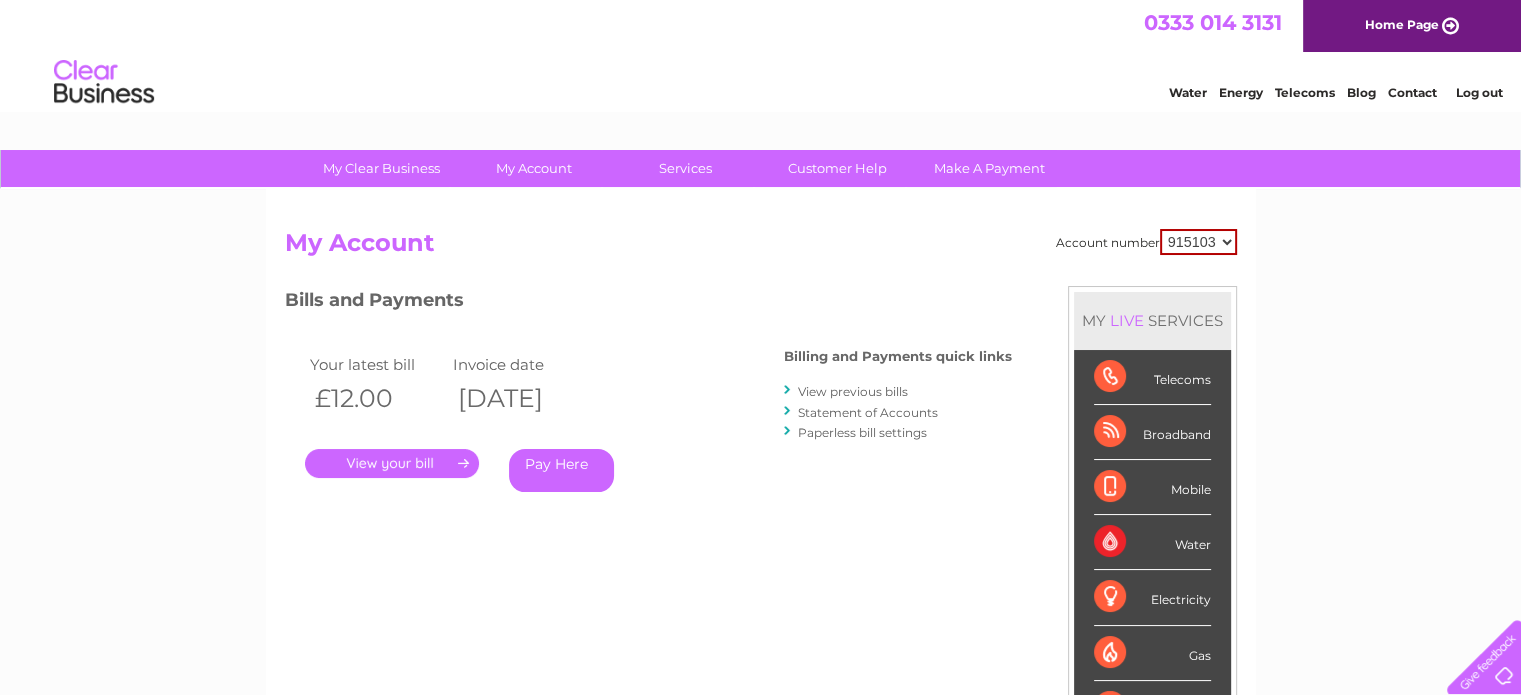 click on "915101
915103
915104" at bounding box center [1198, 242] 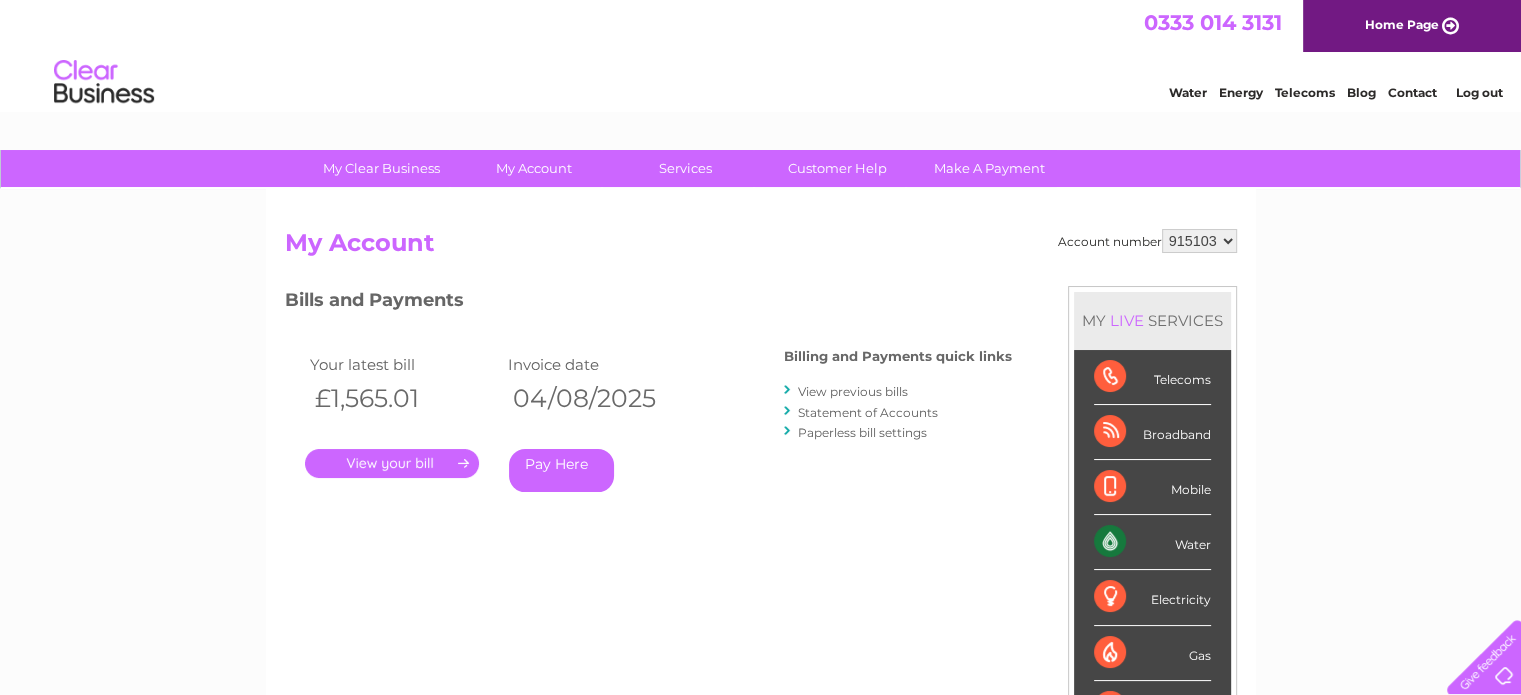 scroll, scrollTop: 0, scrollLeft: 0, axis: both 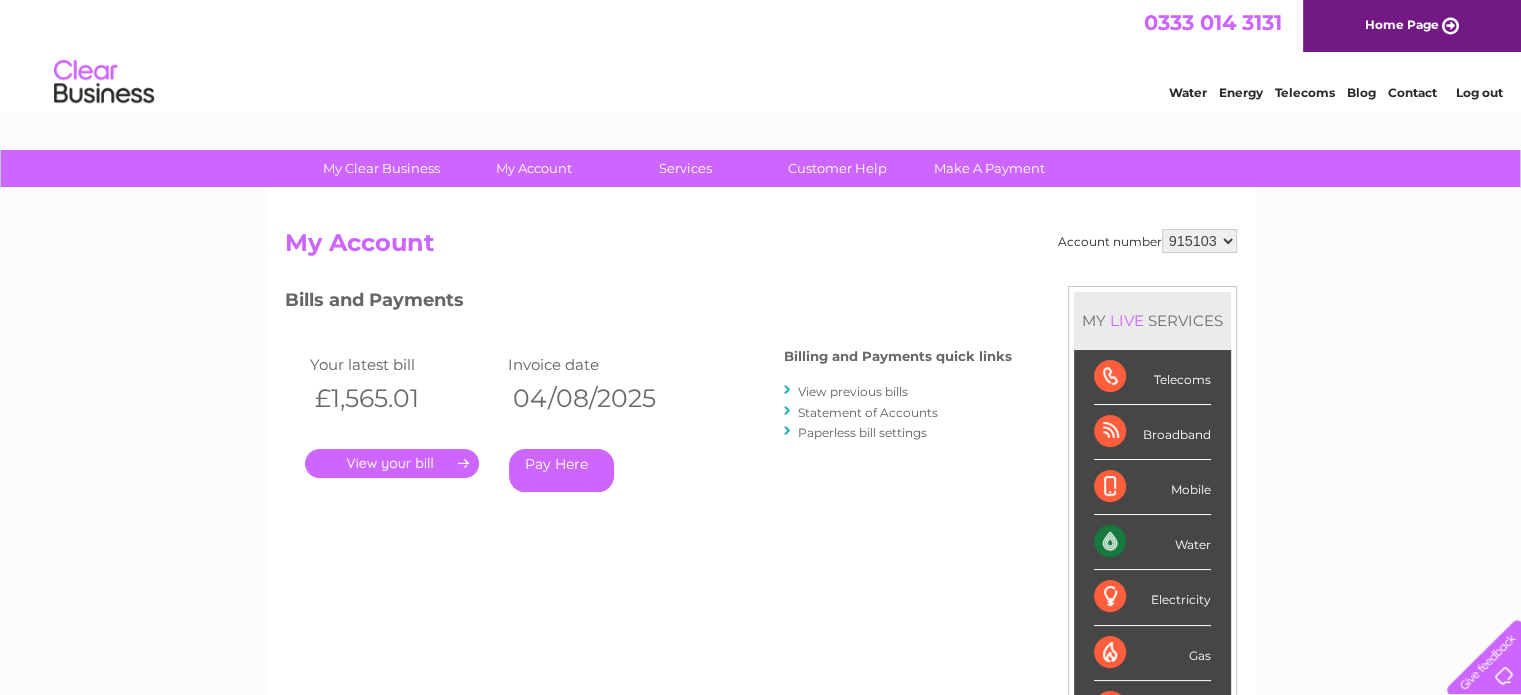 click on "." at bounding box center [392, 463] 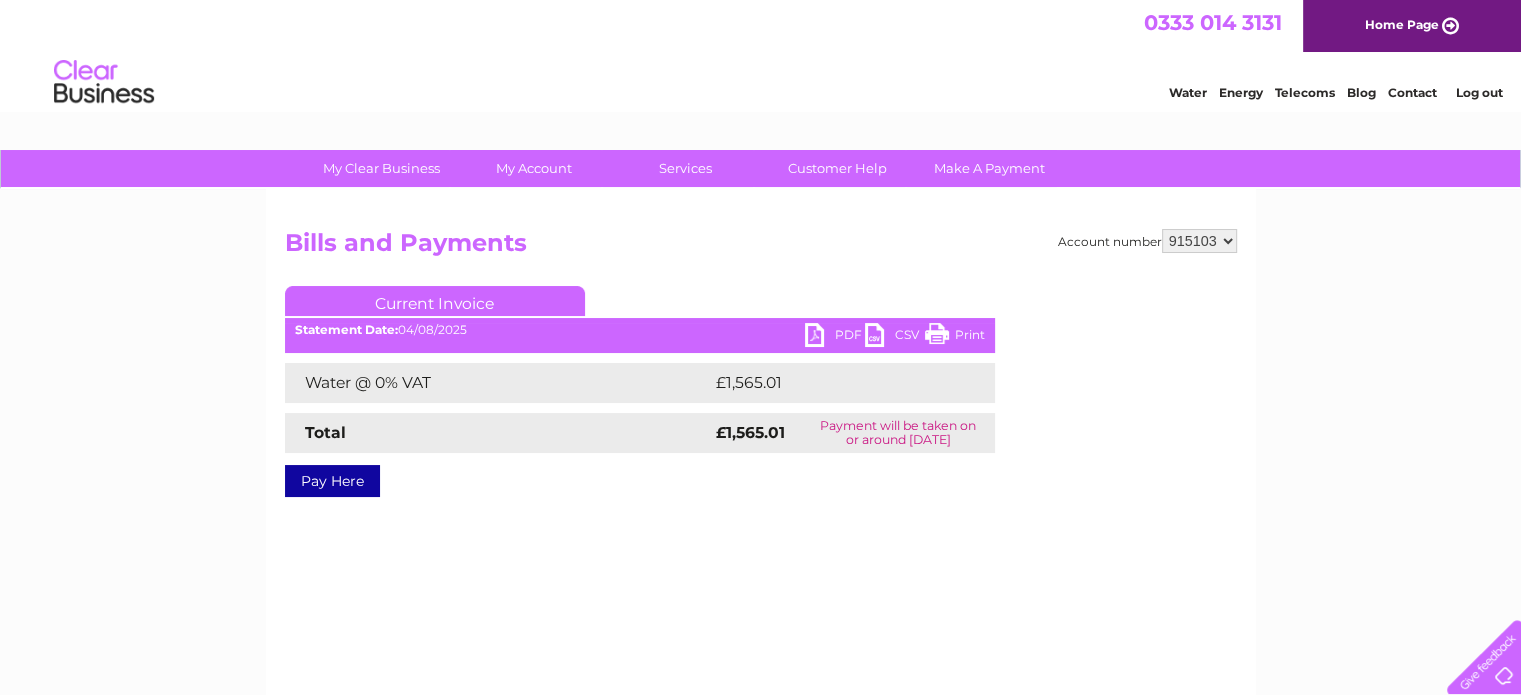 scroll, scrollTop: 0, scrollLeft: 0, axis: both 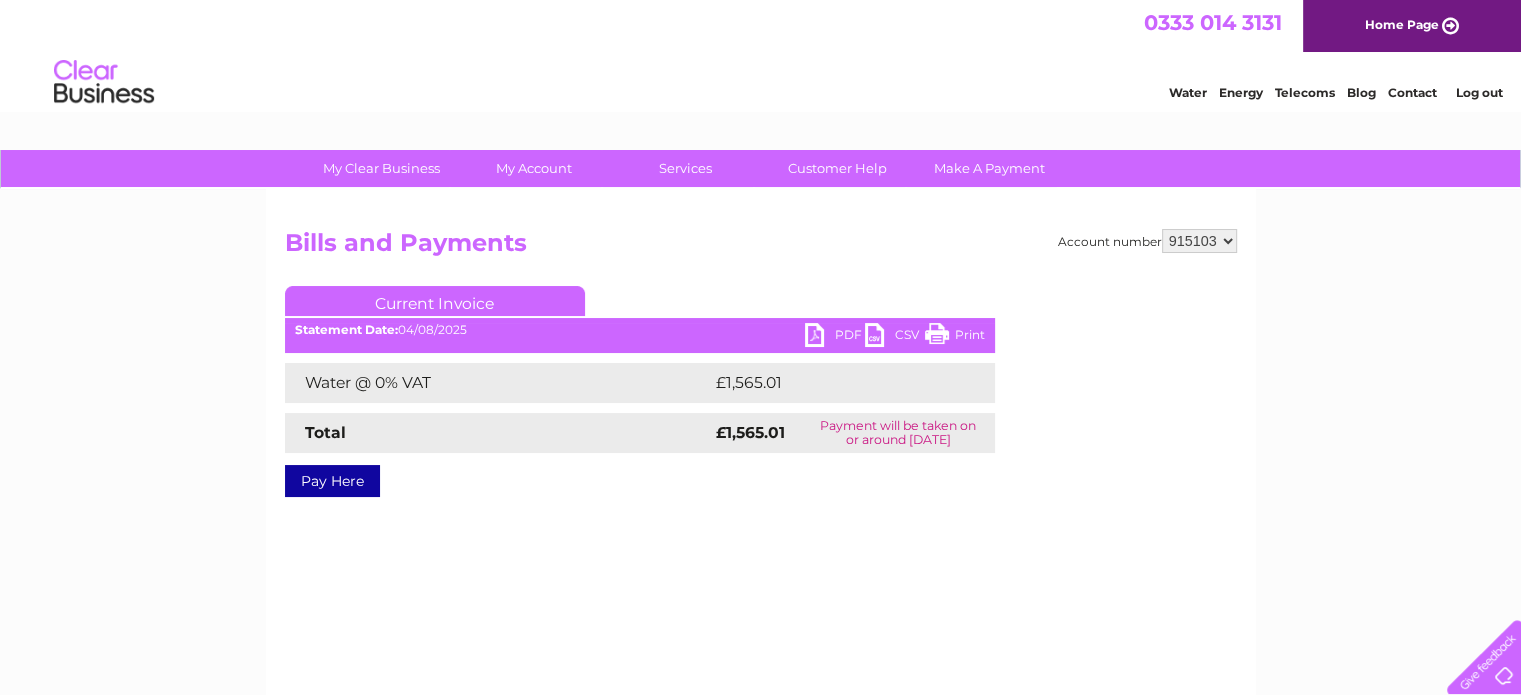 click on "PDF" at bounding box center (835, 337) 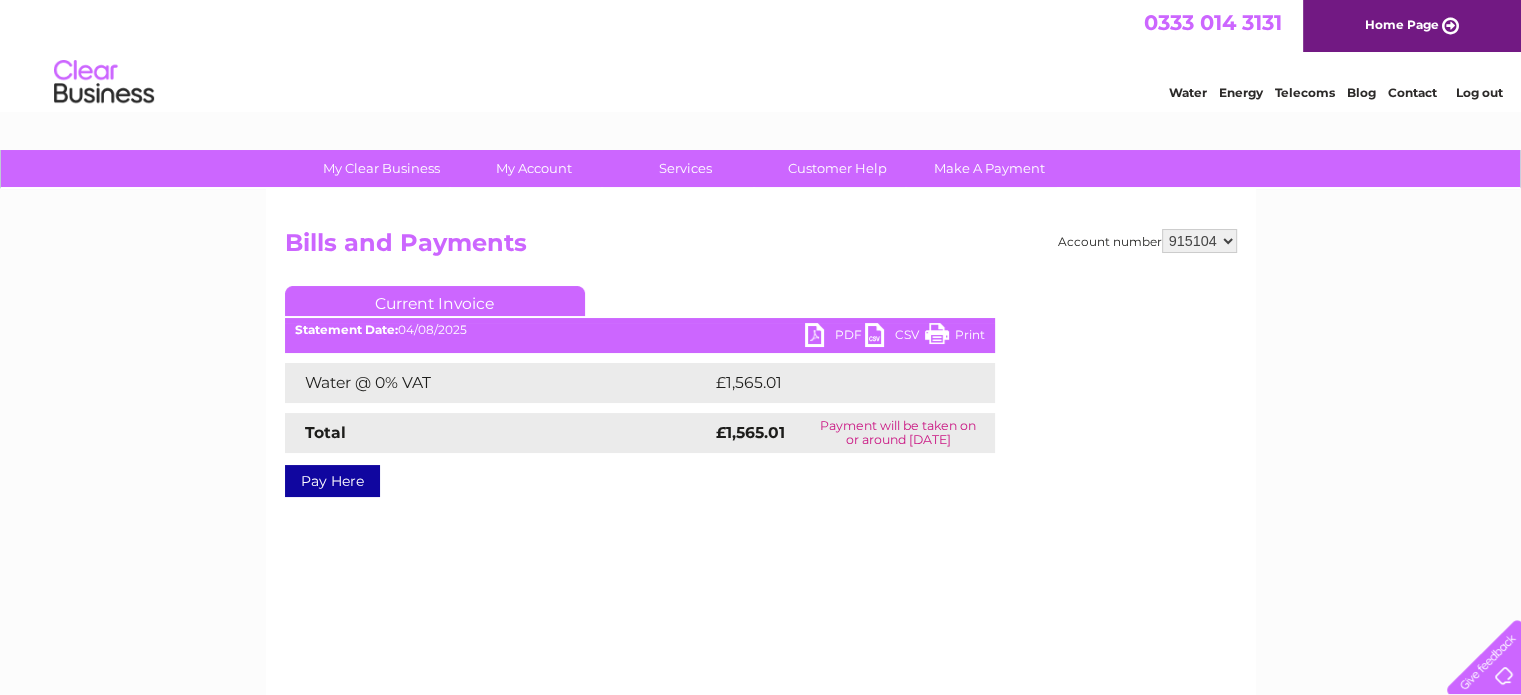 click on "915101
915103
915104" at bounding box center (1199, 241) 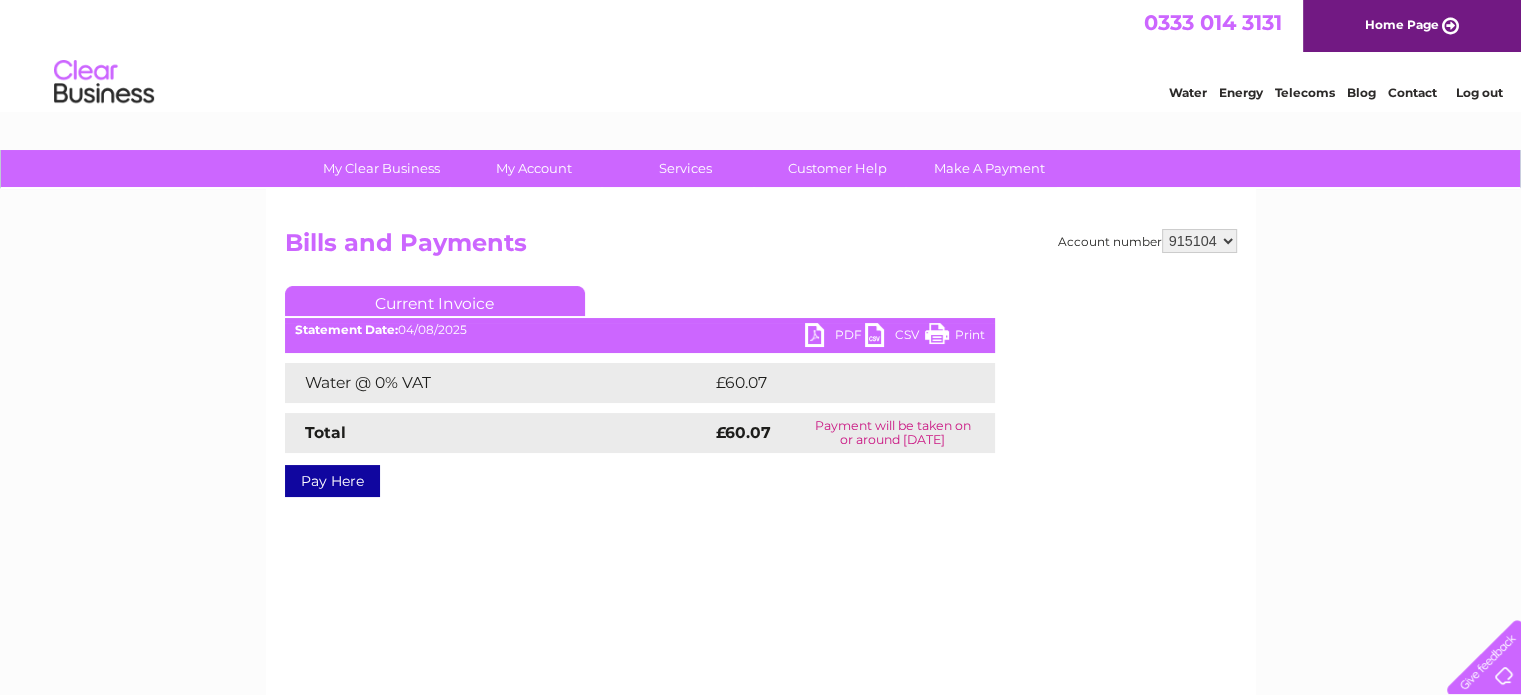 scroll, scrollTop: 0, scrollLeft: 0, axis: both 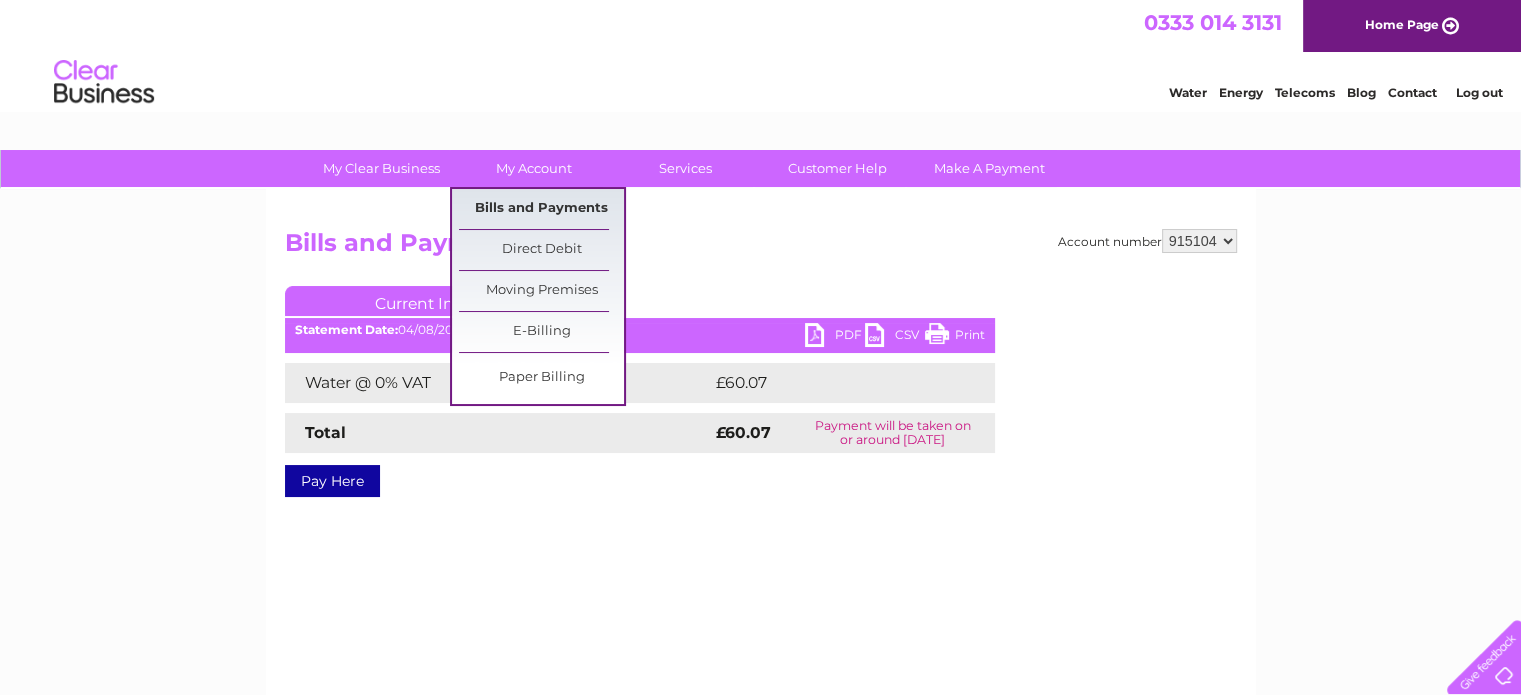 click on "Bills and Payments" at bounding box center (541, 209) 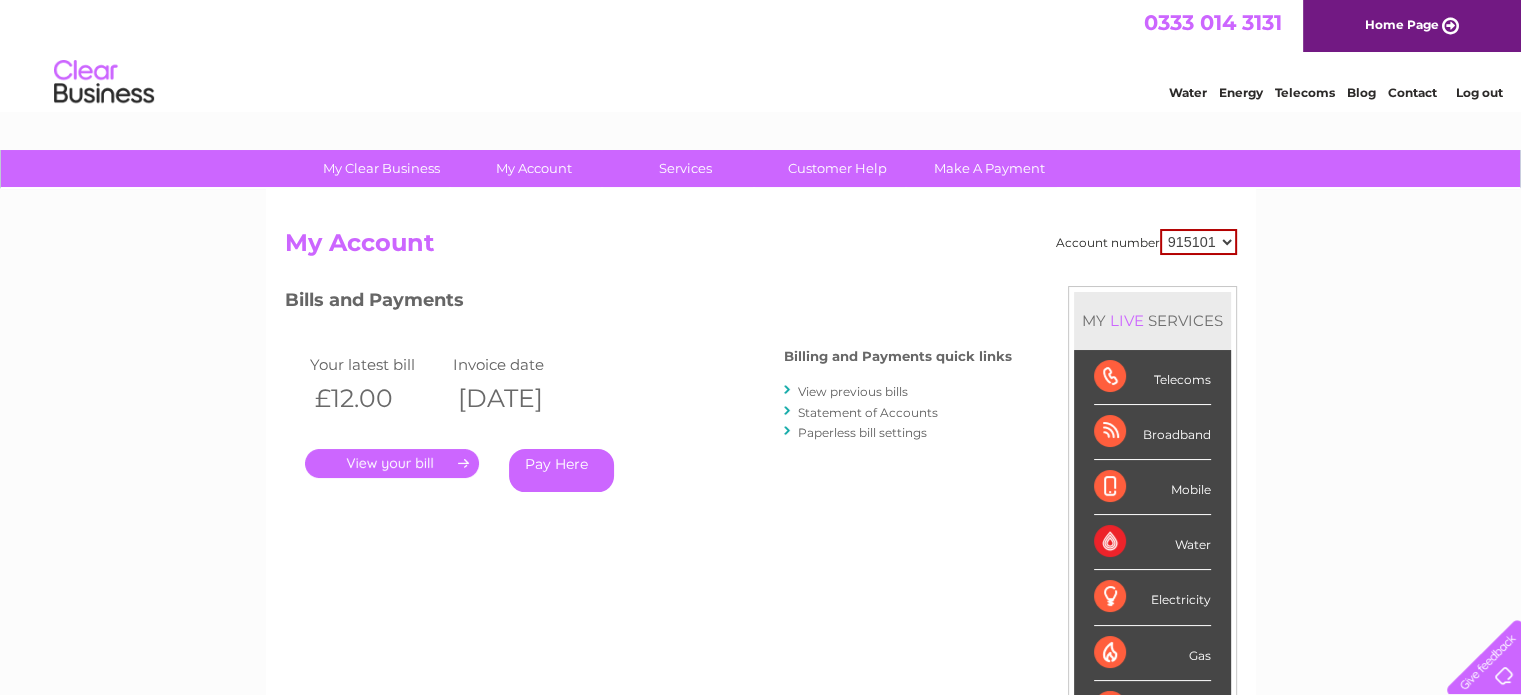 scroll, scrollTop: 0, scrollLeft: 0, axis: both 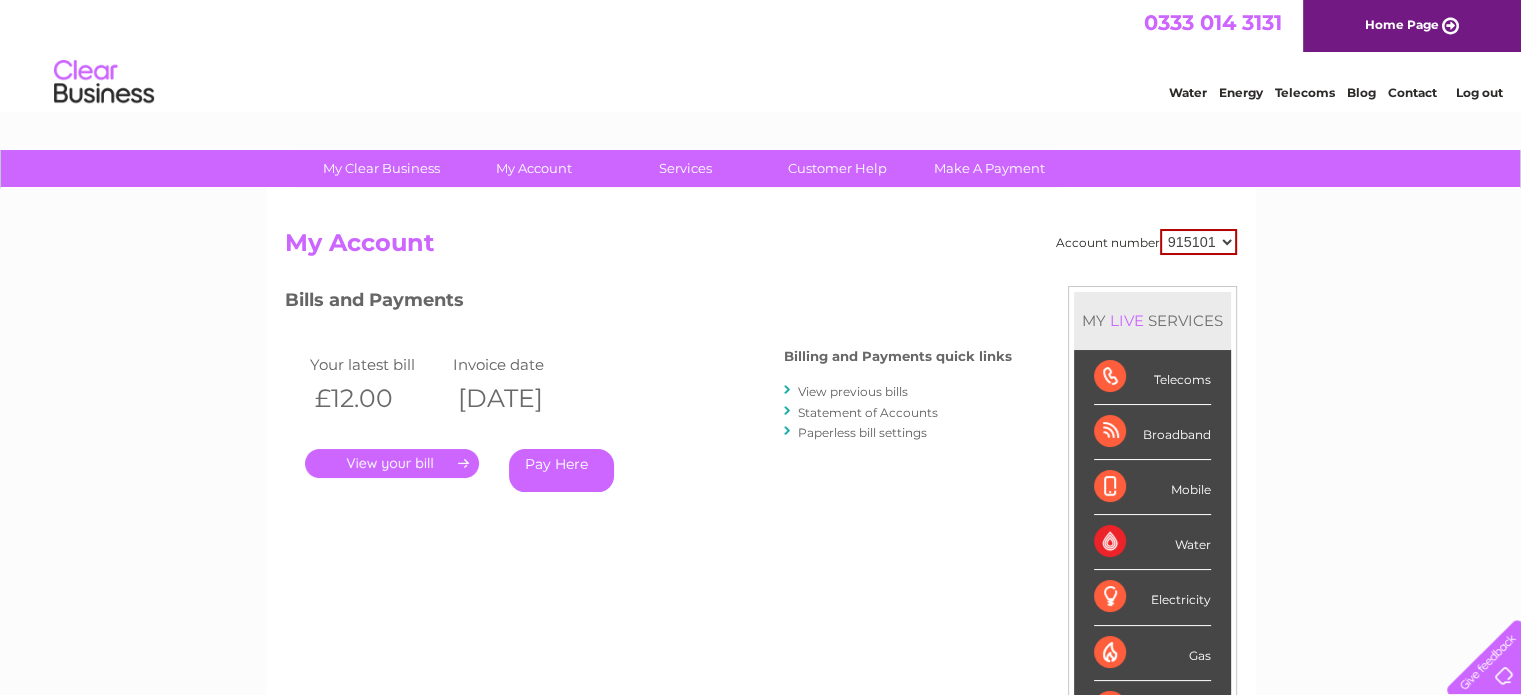 click on "915101
915103
915104" at bounding box center (1198, 242) 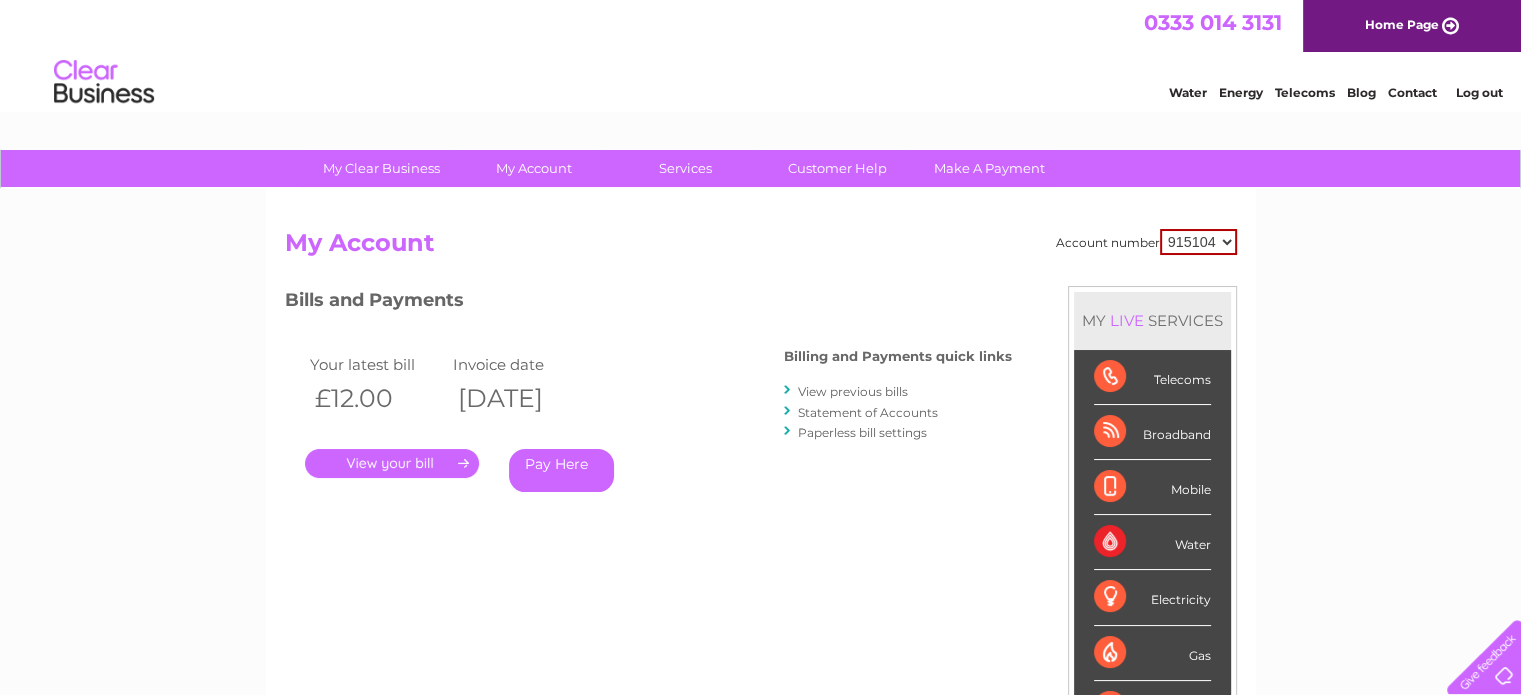 click on "915101
915103
915104" at bounding box center (1198, 242) 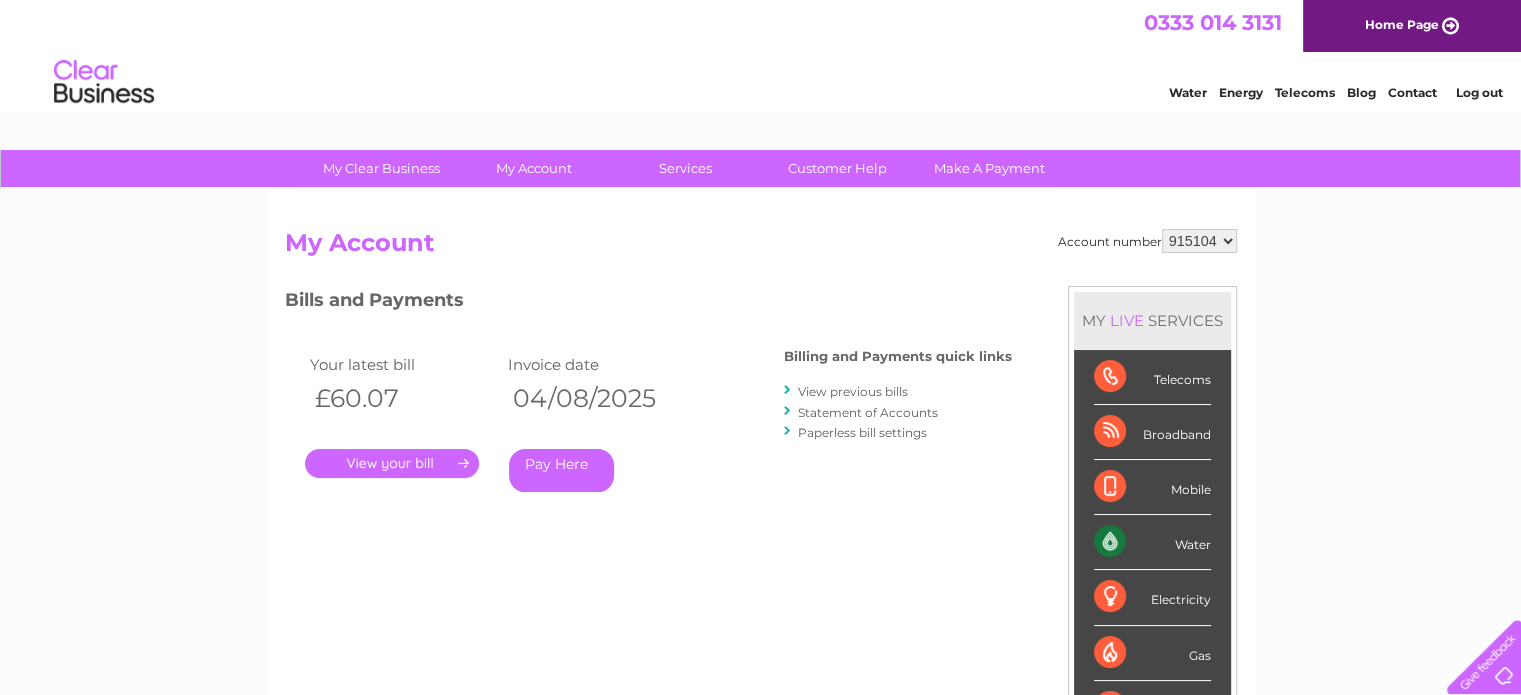 scroll, scrollTop: 0, scrollLeft: 0, axis: both 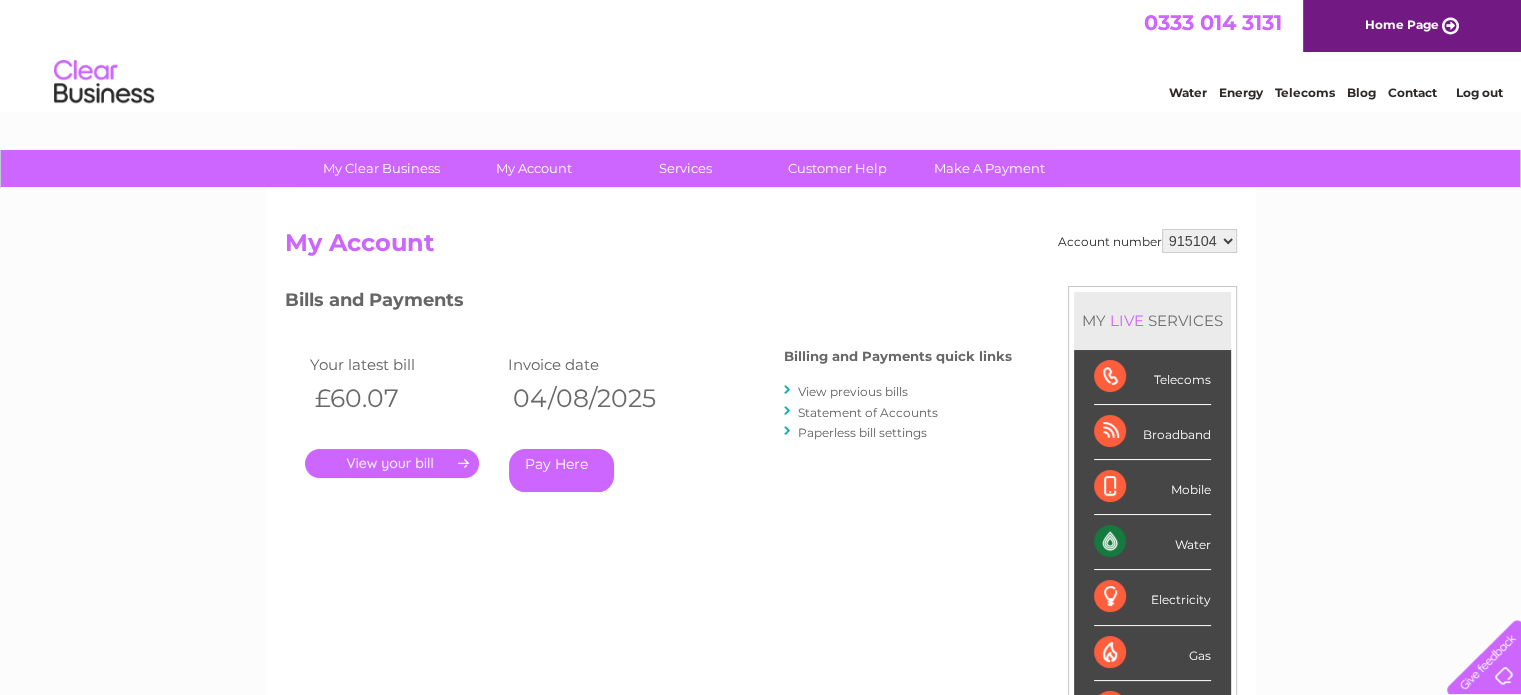 click on "." at bounding box center [392, 463] 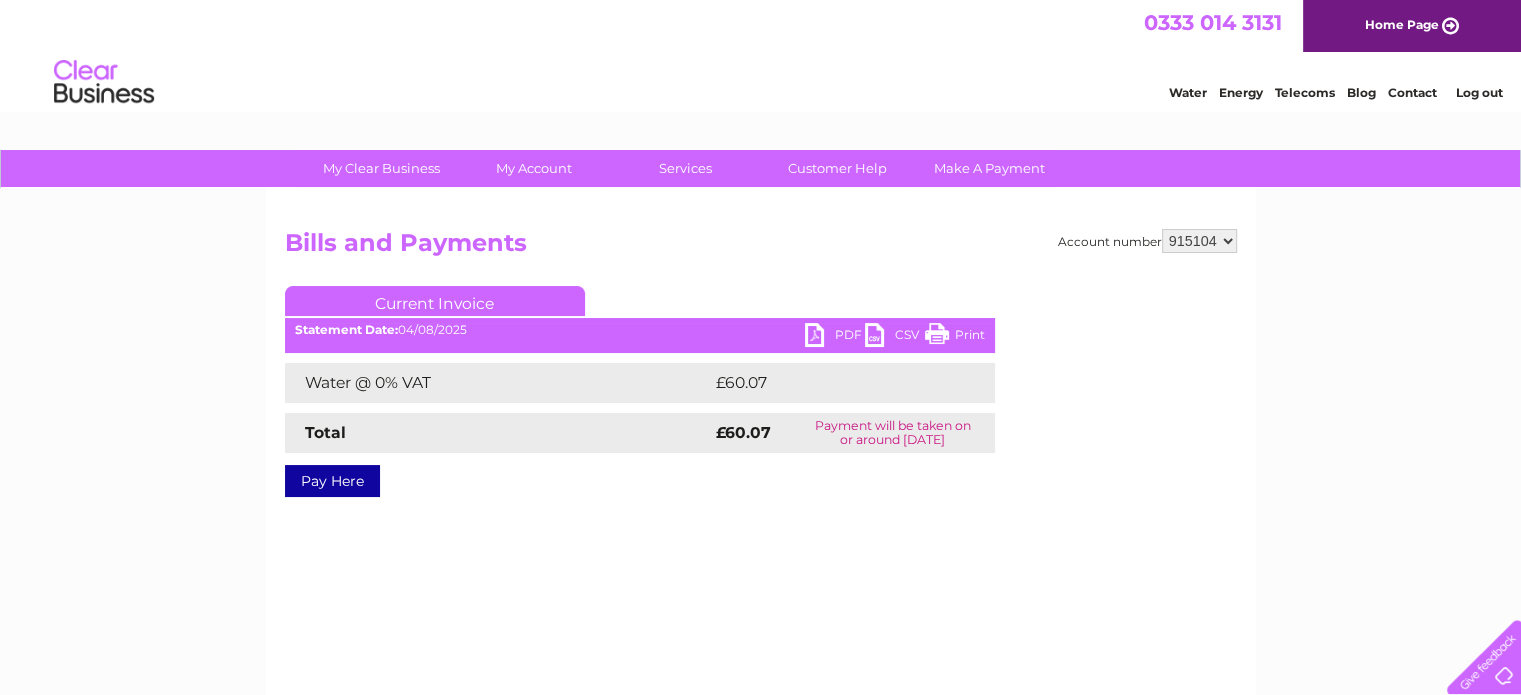 scroll, scrollTop: 0, scrollLeft: 0, axis: both 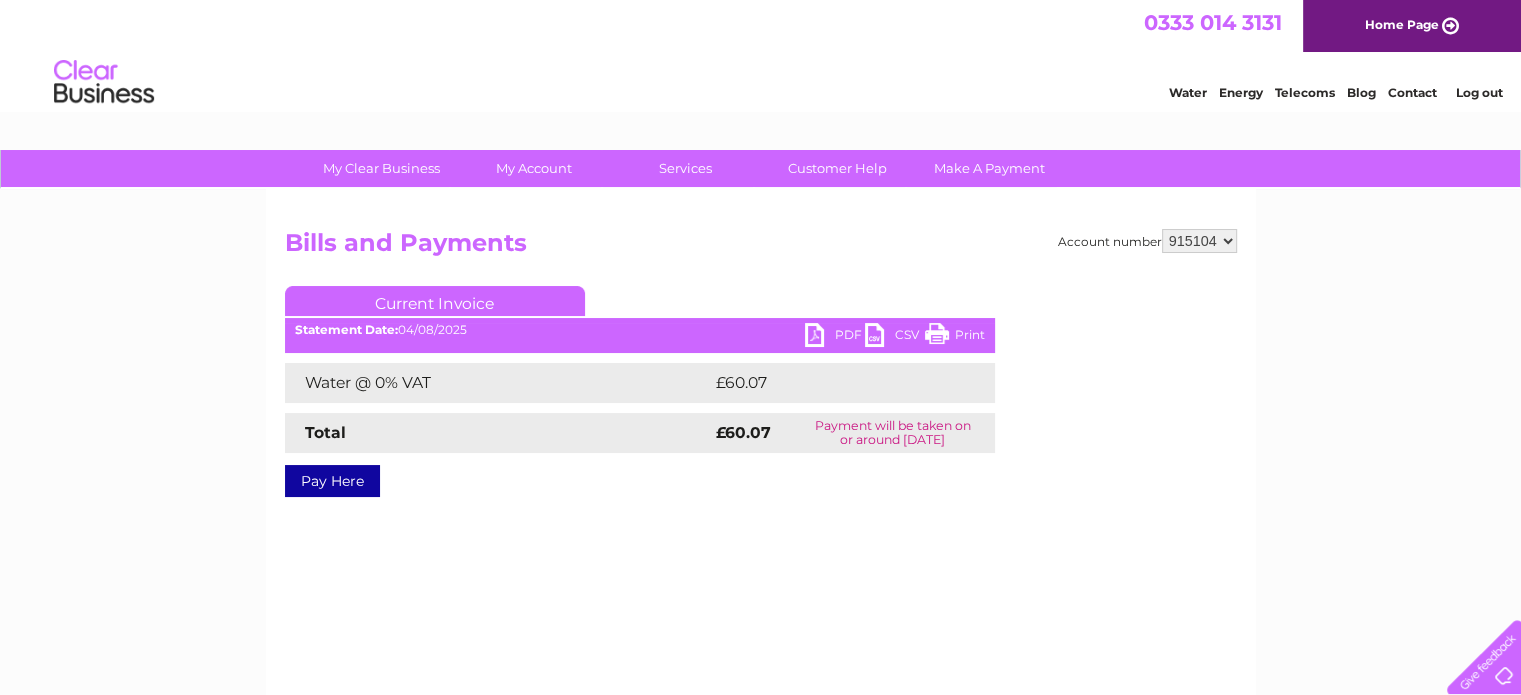 click on "PDF" at bounding box center [835, 337] 